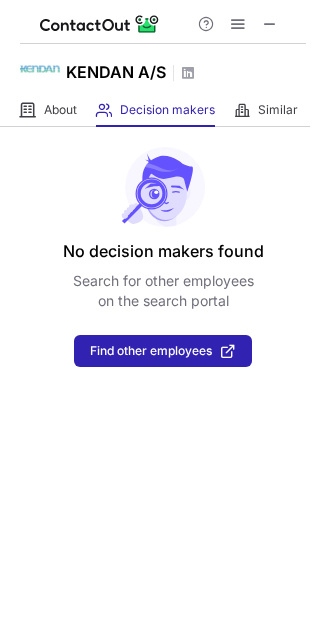scroll, scrollTop: 0, scrollLeft: 0, axis: both 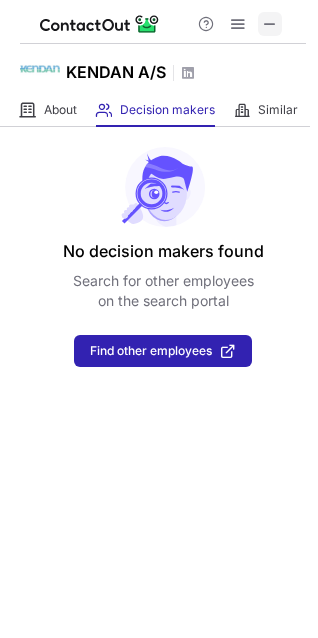 click at bounding box center (270, 24) 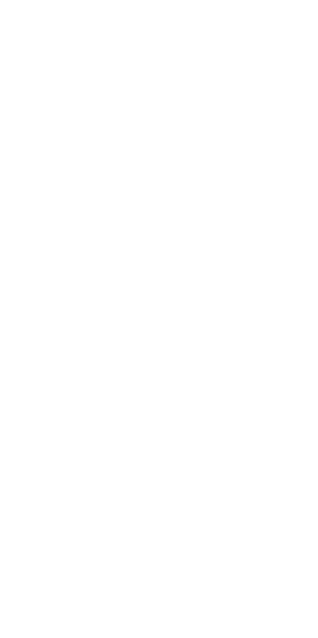 scroll, scrollTop: 0, scrollLeft: 0, axis: both 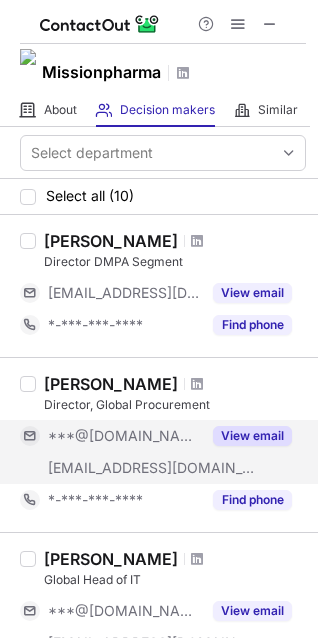 click on "View email" at bounding box center (252, 436) 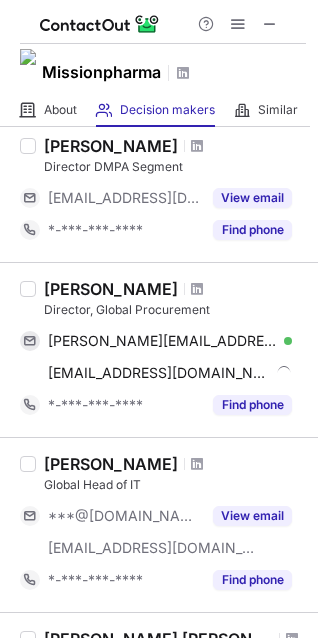 scroll, scrollTop: 100, scrollLeft: 0, axis: vertical 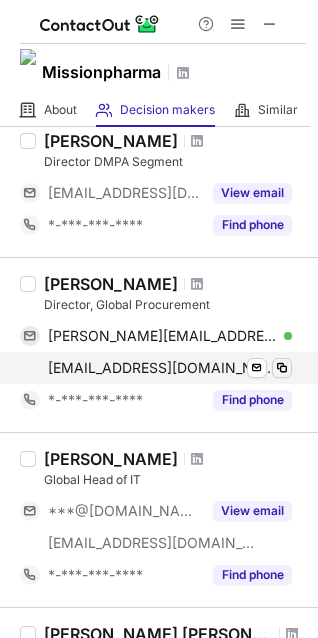 click at bounding box center [282, 368] 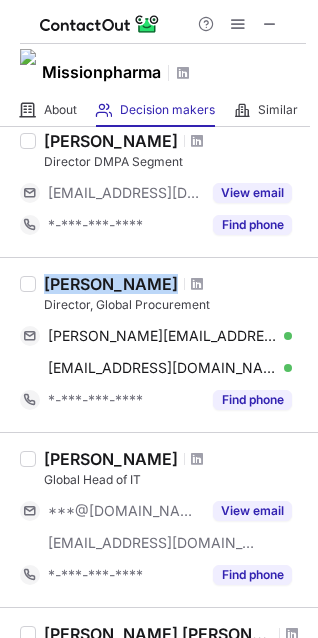 drag, startPoint x: 152, startPoint y: 285, endPoint x: 45, endPoint y: 284, distance: 107.00467 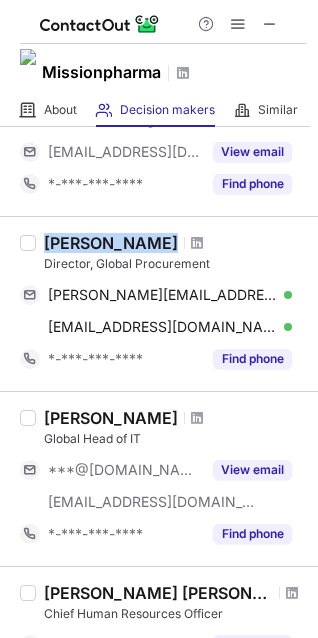 scroll, scrollTop: 200, scrollLeft: 0, axis: vertical 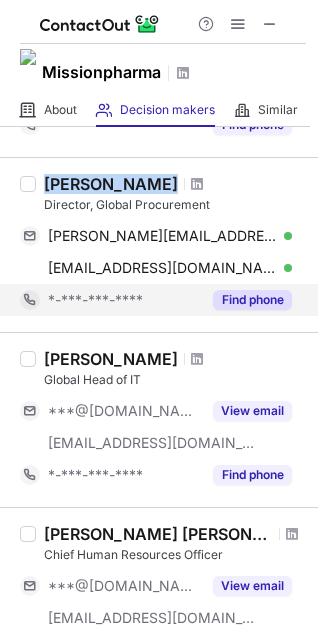 click on "Find phone" at bounding box center (252, 300) 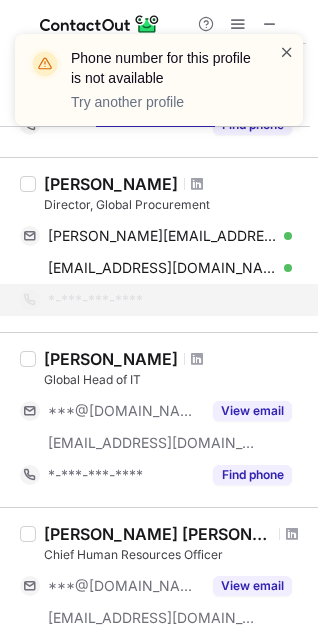 click at bounding box center (287, 52) 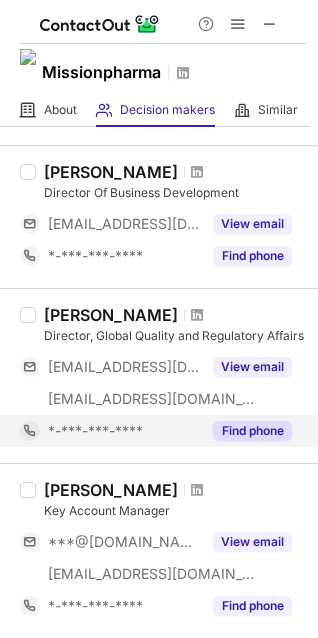 scroll, scrollTop: 833, scrollLeft: 0, axis: vertical 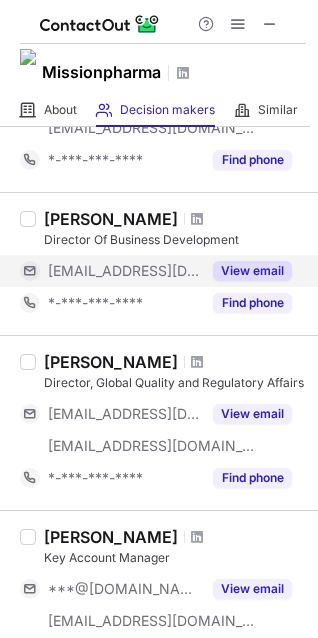 click on "View email" at bounding box center (252, 271) 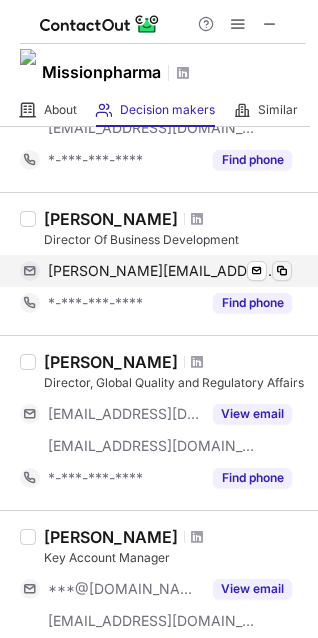 click at bounding box center (282, 271) 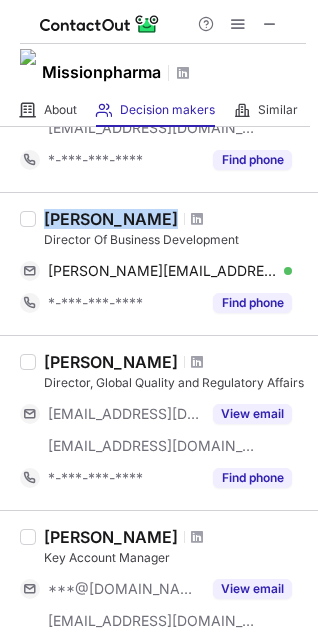 drag, startPoint x: 154, startPoint y: 215, endPoint x: 48, endPoint y: 215, distance: 106 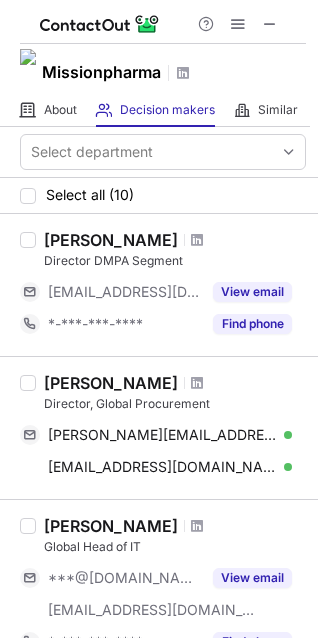 scroll, scrollTop: 0, scrollLeft: 0, axis: both 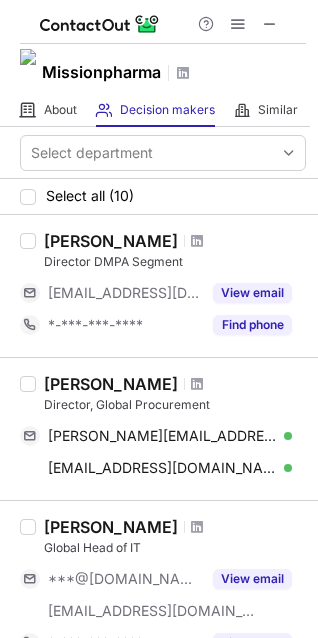 click on "Select all (10)" at bounding box center (159, 197) 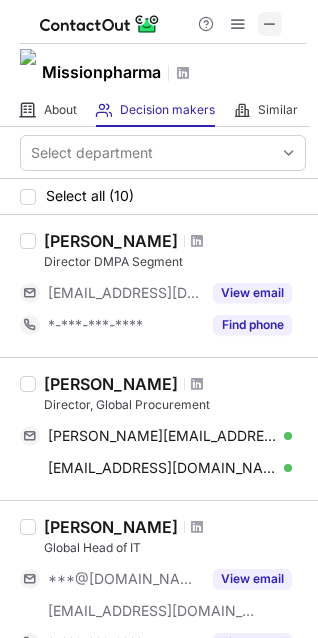 click at bounding box center [270, 24] 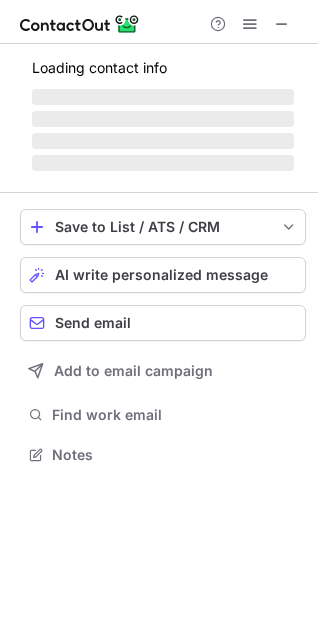 scroll, scrollTop: 10, scrollLeft: 9, axis: both 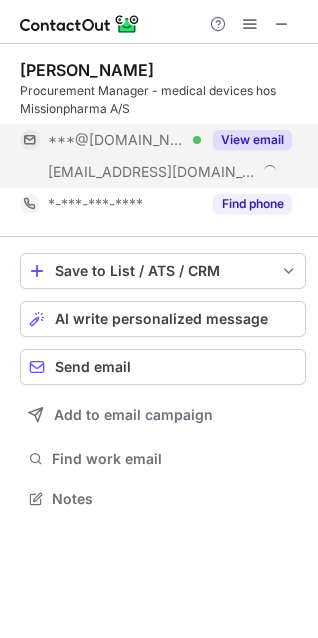 click on "View email" at bounding box center (252, 140) 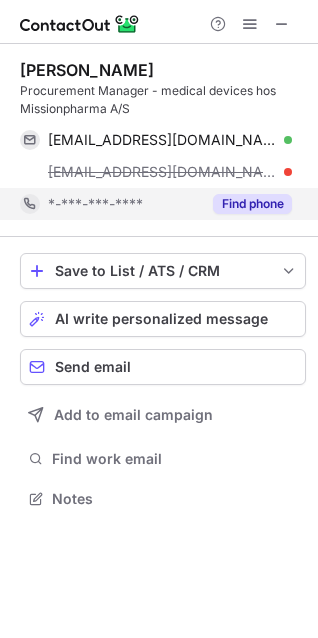 click on "Find phone" at bounding box center (252, 204) 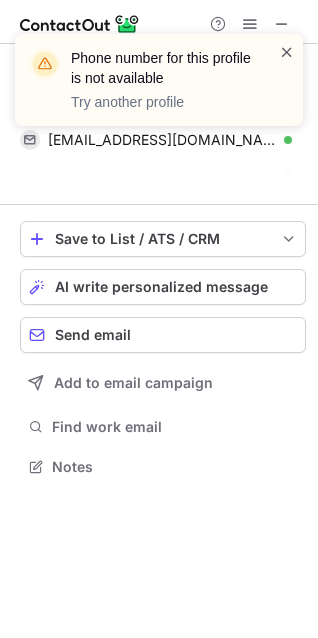 click at bounding box center [287, 52] 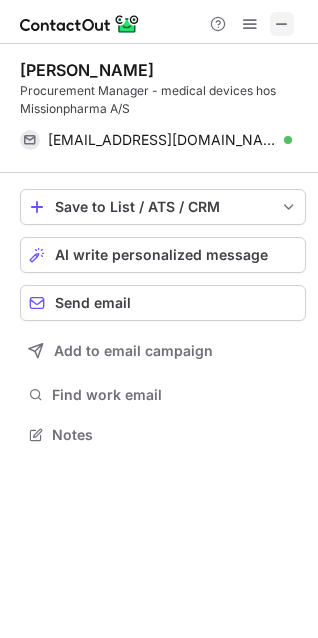 click at bounding box center [282, 24] 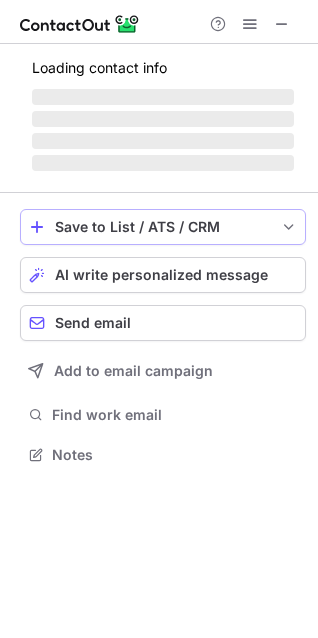 scroll, scrollTop: 10, scrollLeft: 9, axis: both 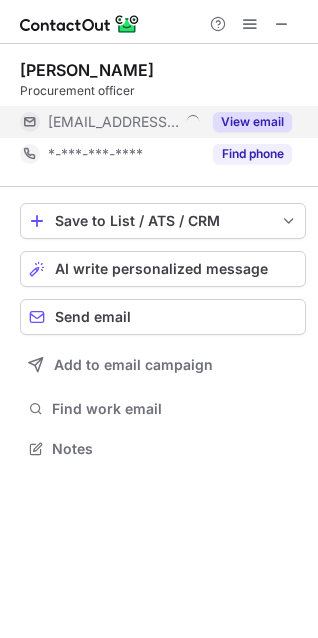 click on "View email" at bounding box center (252, 122) 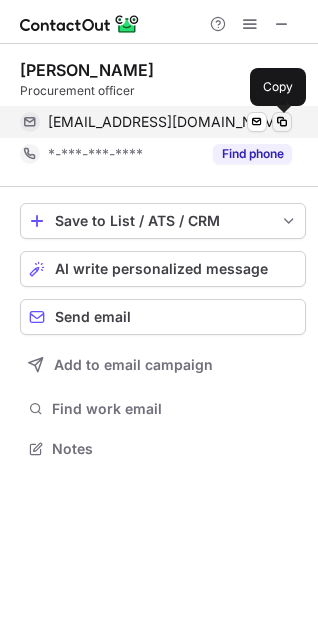 click at bounding box center (282, 122) 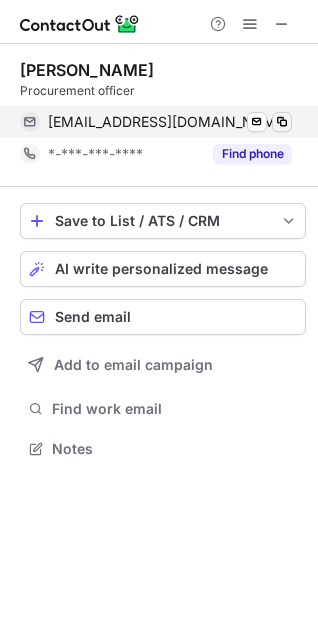 click at bounding box center (282, 122) 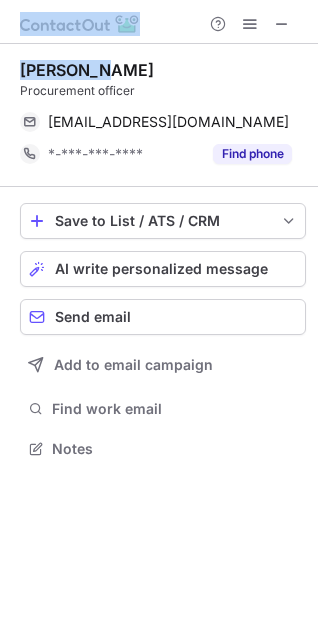 drag, startPoint x: 120, startPoint y: 61, endPoint x: -11, endPoint y: 67, distance: 131.13733 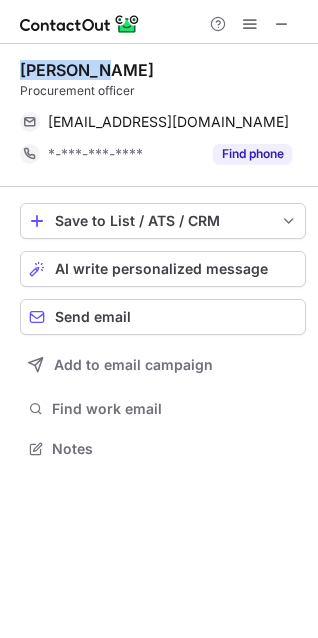 drag, startPoint x: 119, startPoint y: 68, endPoint x: 48, endPoint y: 66, distance: 71.02816 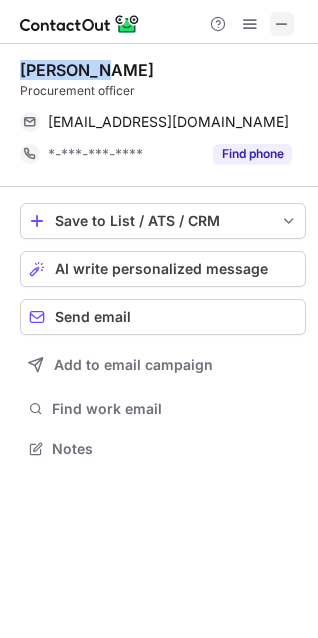 click at bounding box center [282, 24] 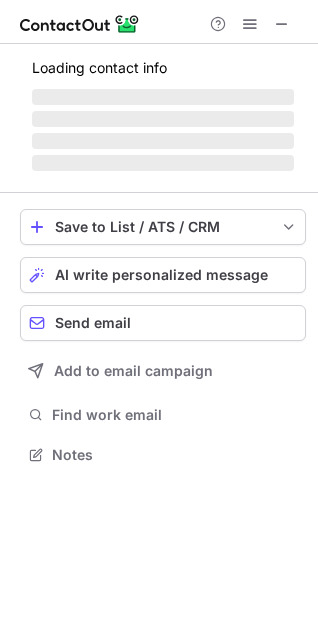scroll, scrollTop: 440, scrollLeft: 318, axis: both 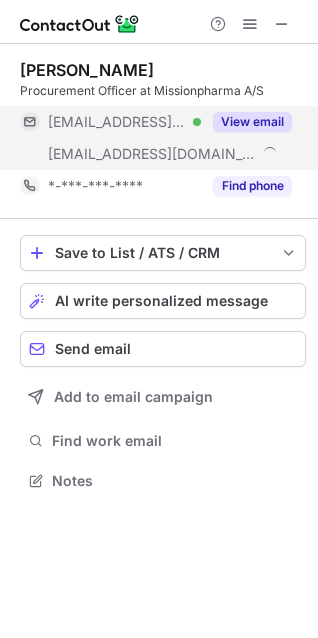 click on "View email" at bounding box center (252, 122) 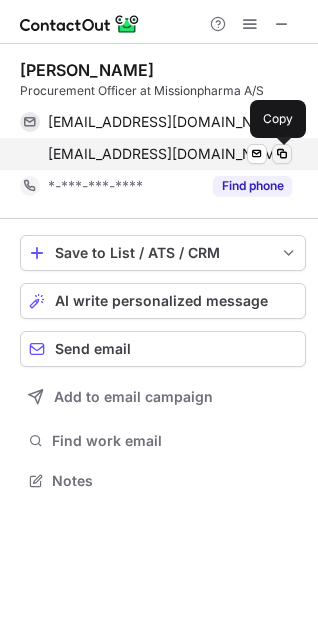 click at bounding box center (282, 154) 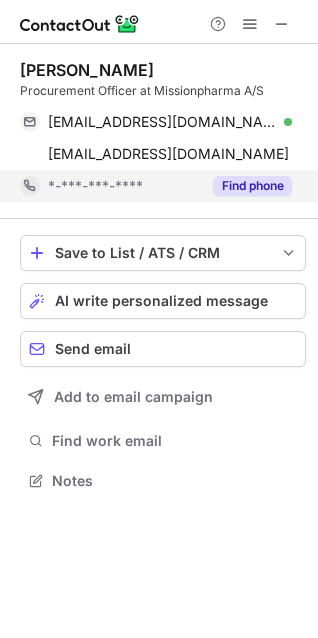 click on "Find phone" at bounding box center [252, 186] 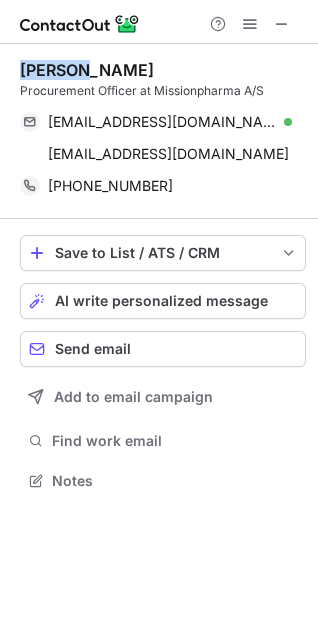 drag, startPoint x: 91, startPoint y: 68, endPoint x: 19, endPoint y: 71, distance: 72.06247 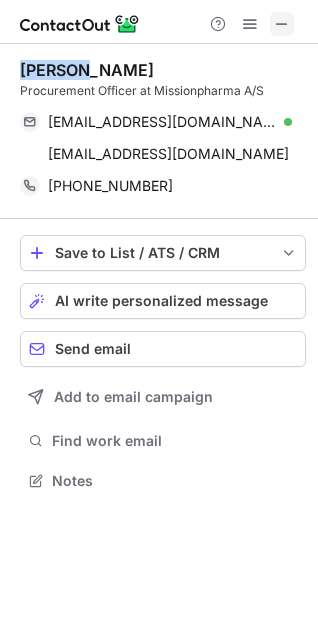click at bounding box center [282, 24] 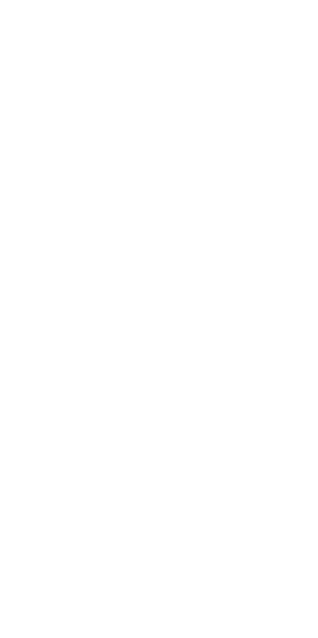 scroll, scrollTop: 0, scrollLeft: 0, axis: both 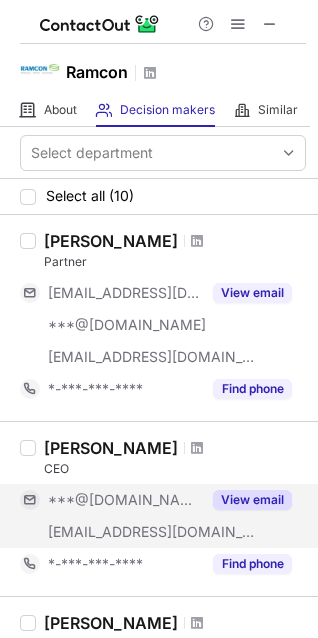 click on "View email" at bounding box center [252, 500] 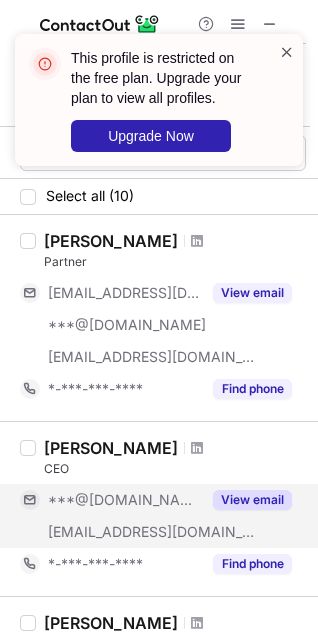 click at bounding box center (287, 52) 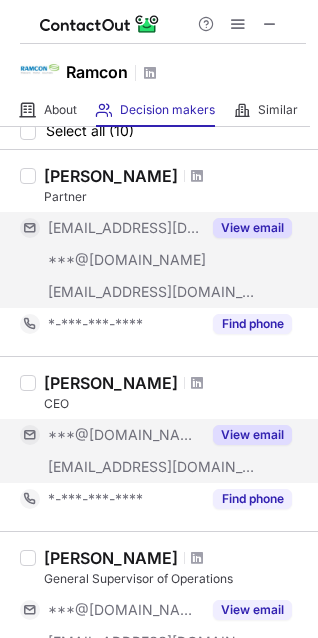 scroll, scrollTop: 100, scrollLeft: 0, axis: vertical 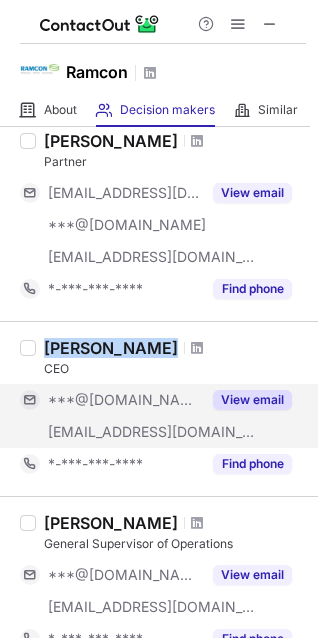 drag, startPoint x: 143, startPoint y: 347, endPoint x: 47, endPoint y: 349, distance: 96.02083 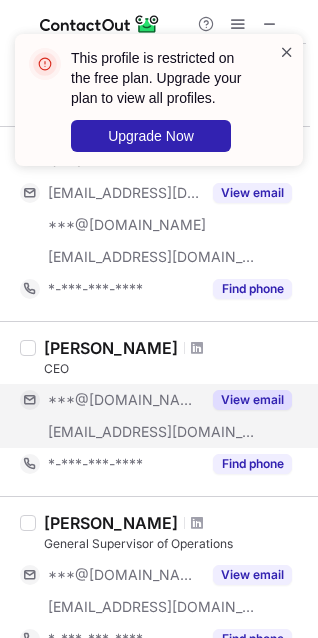 click at bounding box center [287, 52] 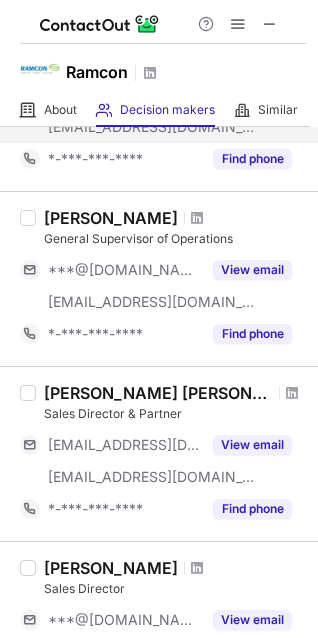 scroll, scrollTop: 500, scrollLeft: 0, axis: vertical 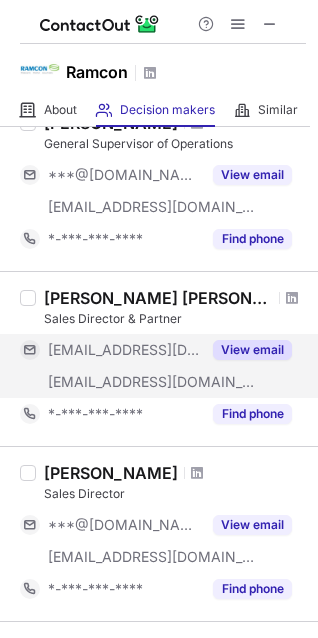 click on "View email" at bounding box center (252, 350) 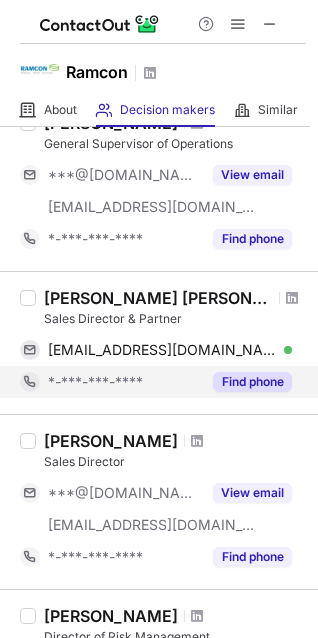 click on "Find phone" at bounding box center [252, 382] 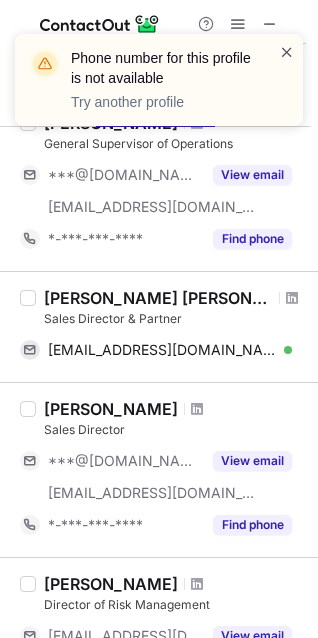 click at bounding box center [287, 52] 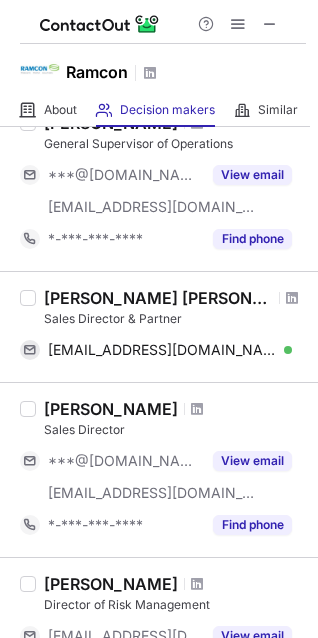 scroll, scrollTop: 600, scrollLeft: 0, axis: vertical 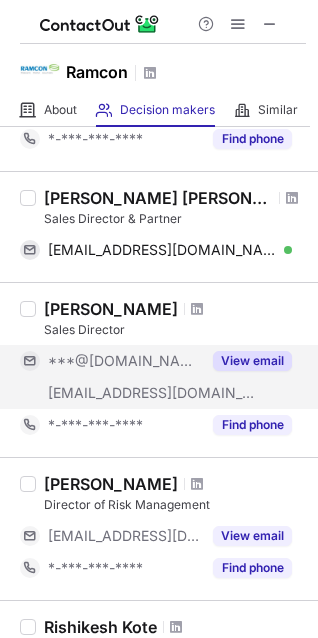 click on "View email" at bounding box center [252, 361] 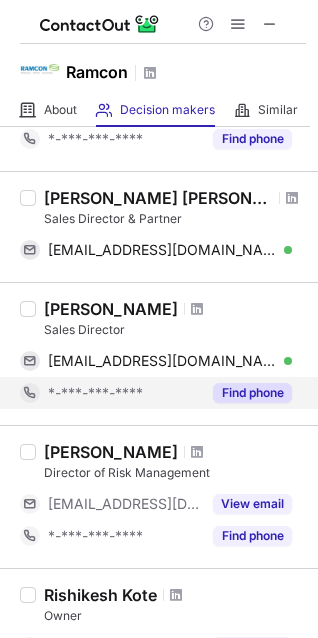 scroll, scrollTop: 900, scrollLeft: 0, axis: vertical 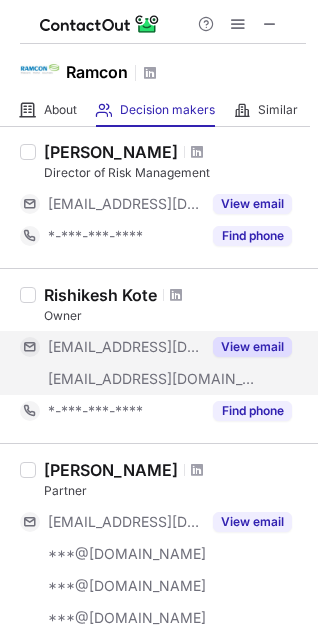 click on "View email" at bounding box center [246, 347] 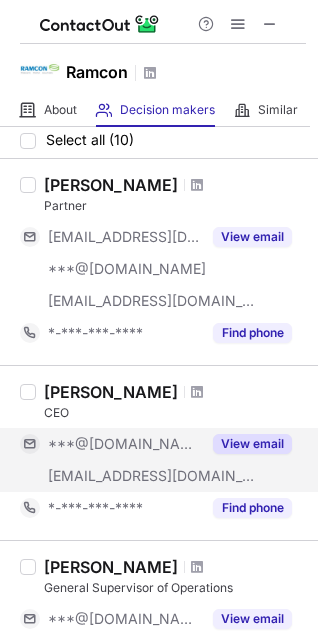 scroll, scrollTop: 0, scrollLeft: 0, axis: both 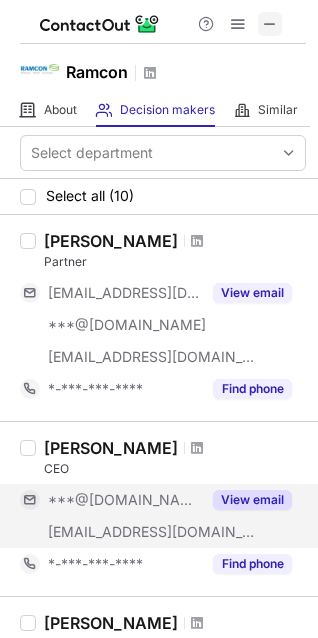 click at bounding box center [270, 24] 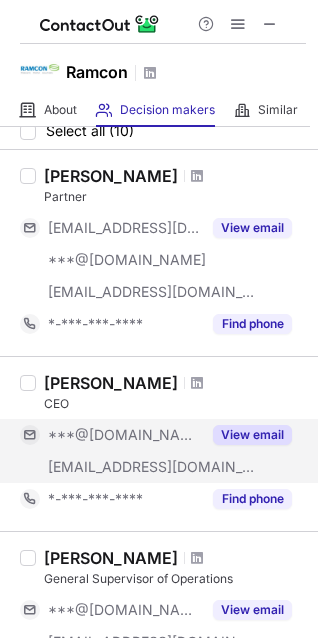scroll, scrollTop: 100, scrollLeft: 0, axis: vertical 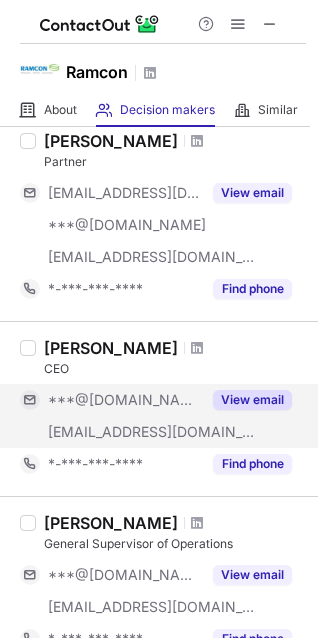 click on "View email" at bounding box center (252, 400) 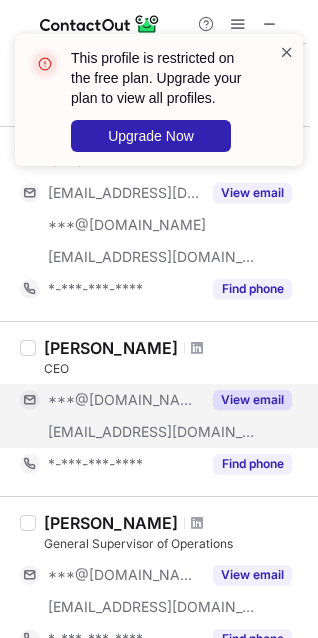 click at bounding box center (287, 52) 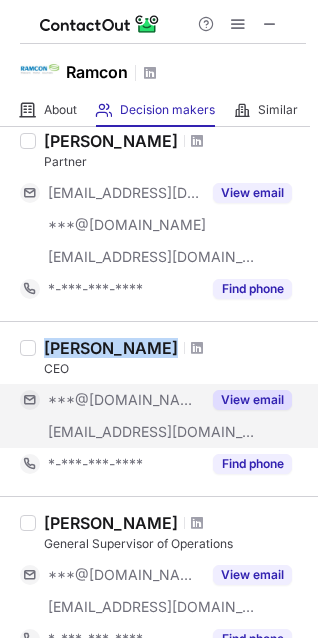 drag, startPoint x: 39, startPoint y: 347, endPoint x: 147, endPoint y: 341, distance: 108.16654 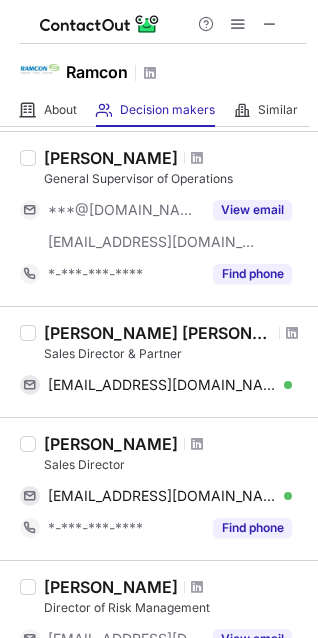scroll, scrollTop: 500, scrollLeft: 0, axis: vertical 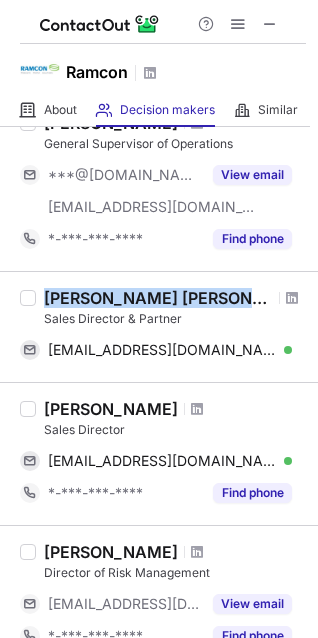 drag, startPoint x: 219, startPoint y: 300, endPoint x: 171, endPoint y: 292, distance: 48.6621 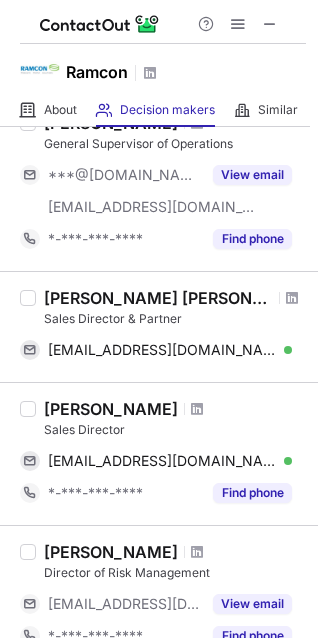click on "[PERSON_NAME] [PERSON_NAME] Sales Director & Partner [EMAIL_ADDRESS][DOMAIN_NAME] Verified Send email Copy" at bounding box center (159, 326) 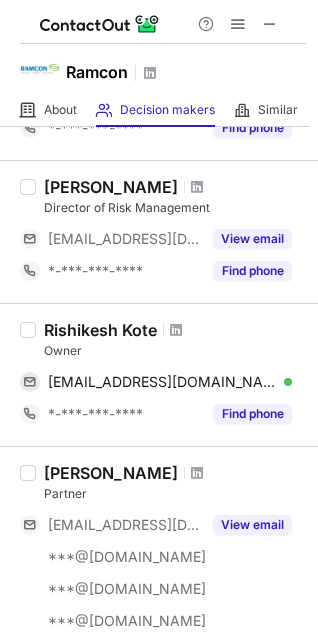 scroll, scrollTop: 900, scrollLeft: 0, axis: vertical 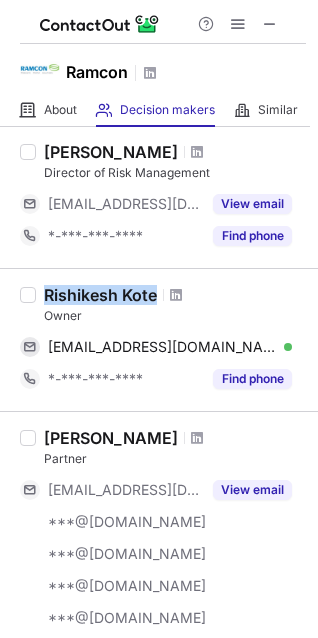 drag, startPoint x: 165, startPoint y: 299, endPoint x: 45, endPoint y: 296, distance: 120.03749 